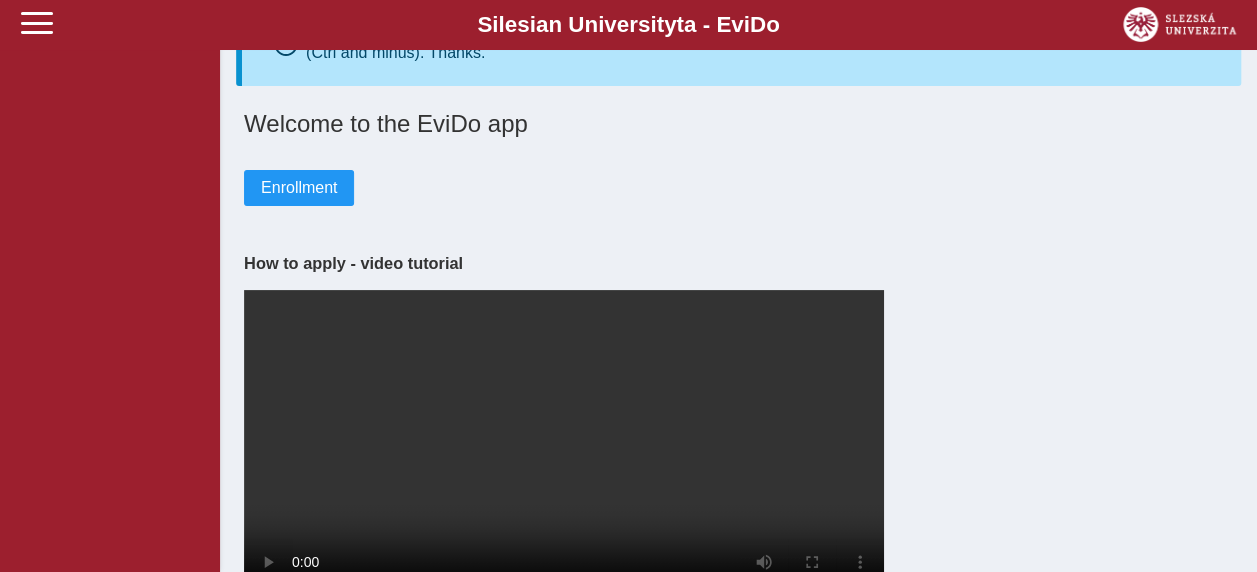 scroll, scrollTop: 0, scrollLeft: 0, axis: both 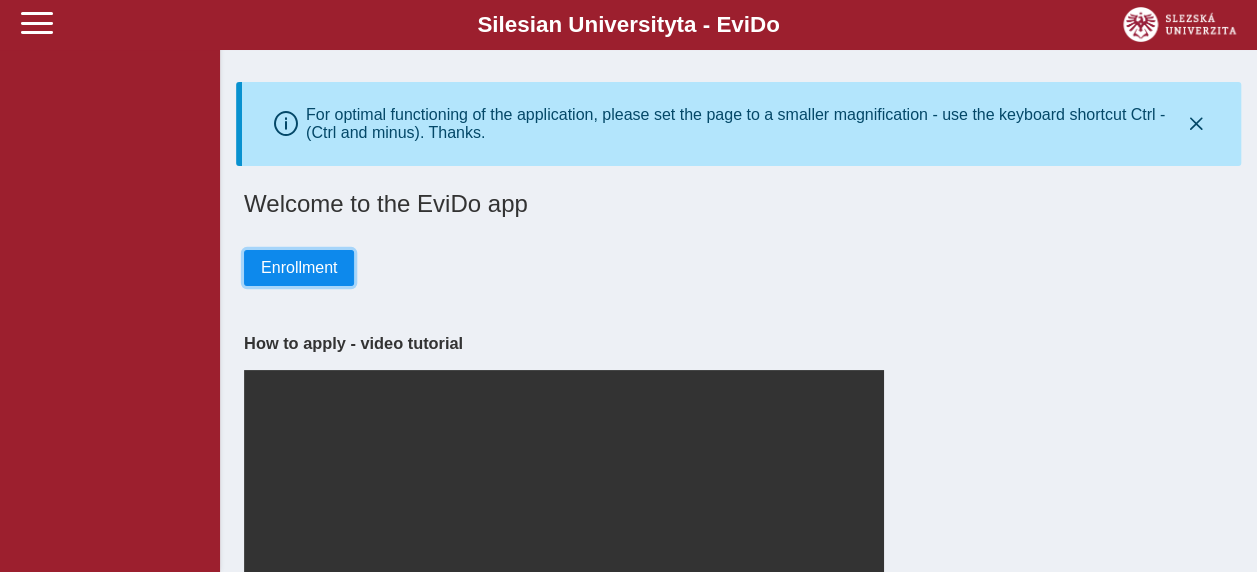 click on "Enrollment" at bounding box center [299, 268] 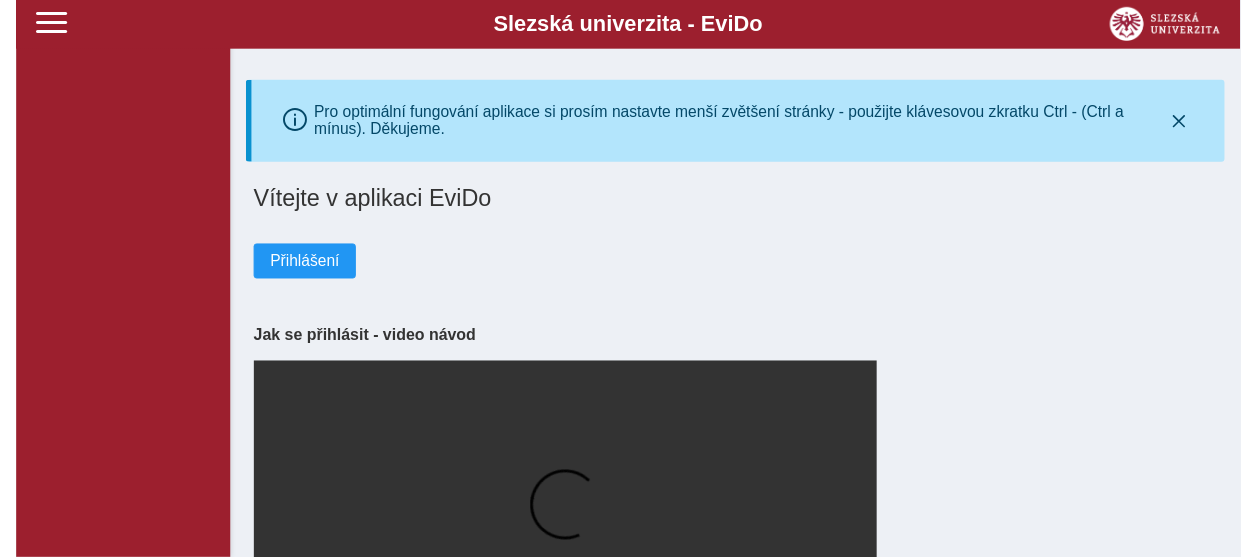 scroll, scrollTop: 0, scrollLeft: 0, axis: both 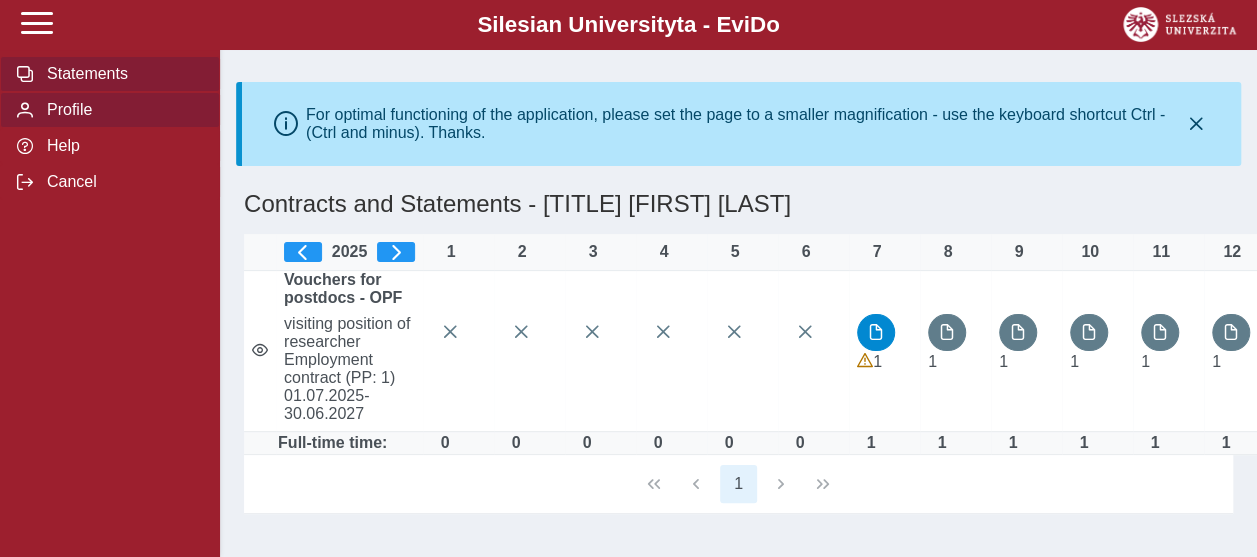 click on "Profile" at bounding box center (122, 110) 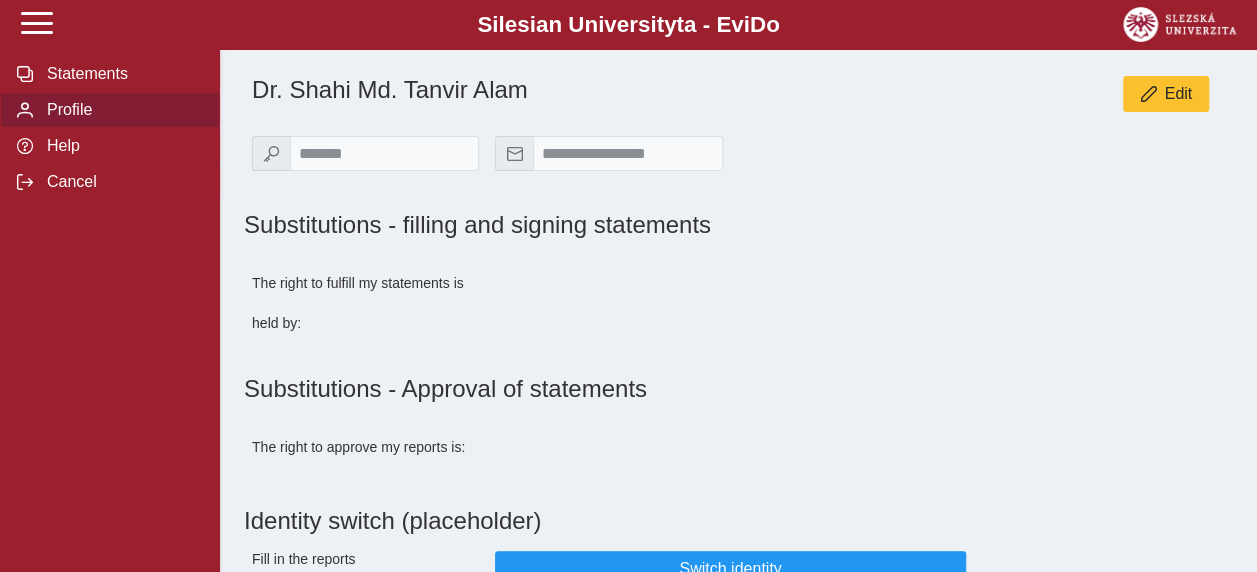 scroll, scrollTop: 0, scrollLeft: 0, axis: both 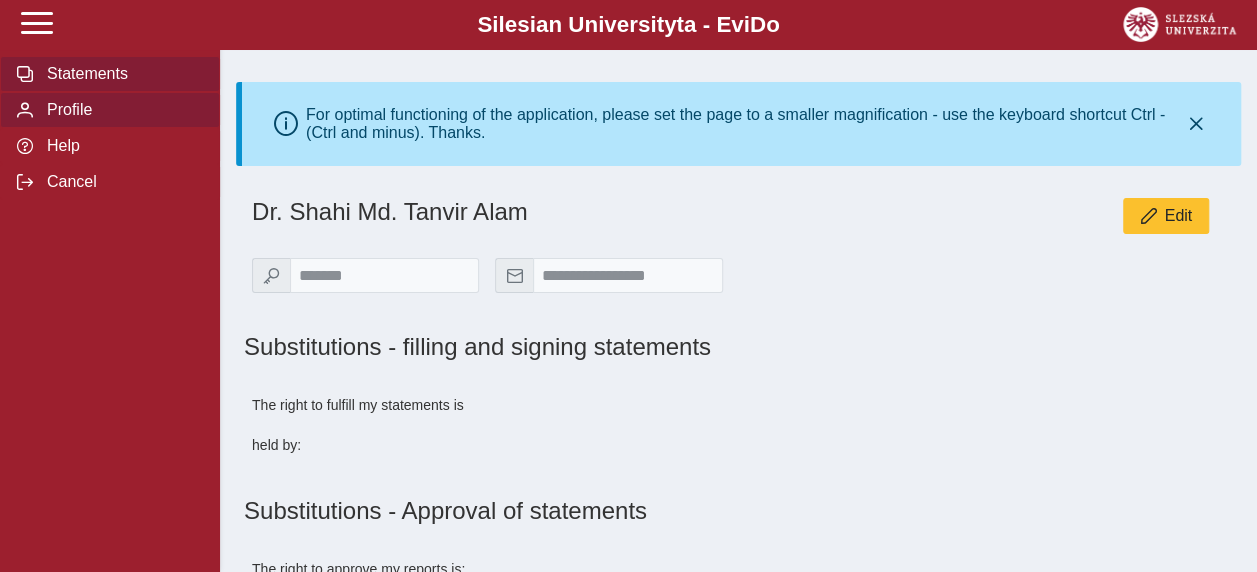 click on "Statements" at bounding box center (122, 74) 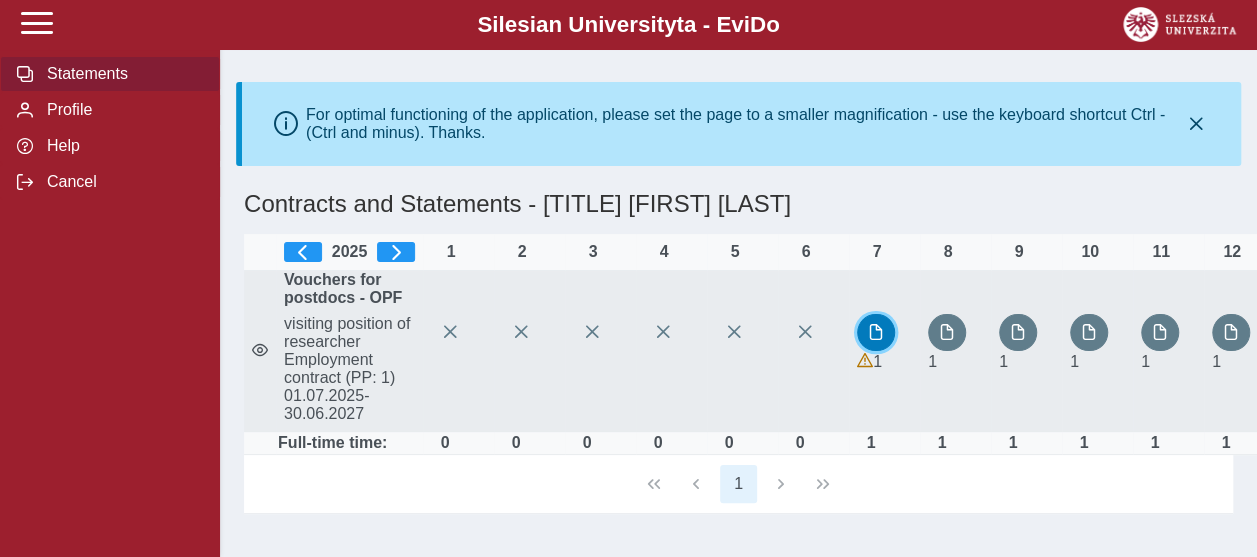 click at bounding box center [876, 332] 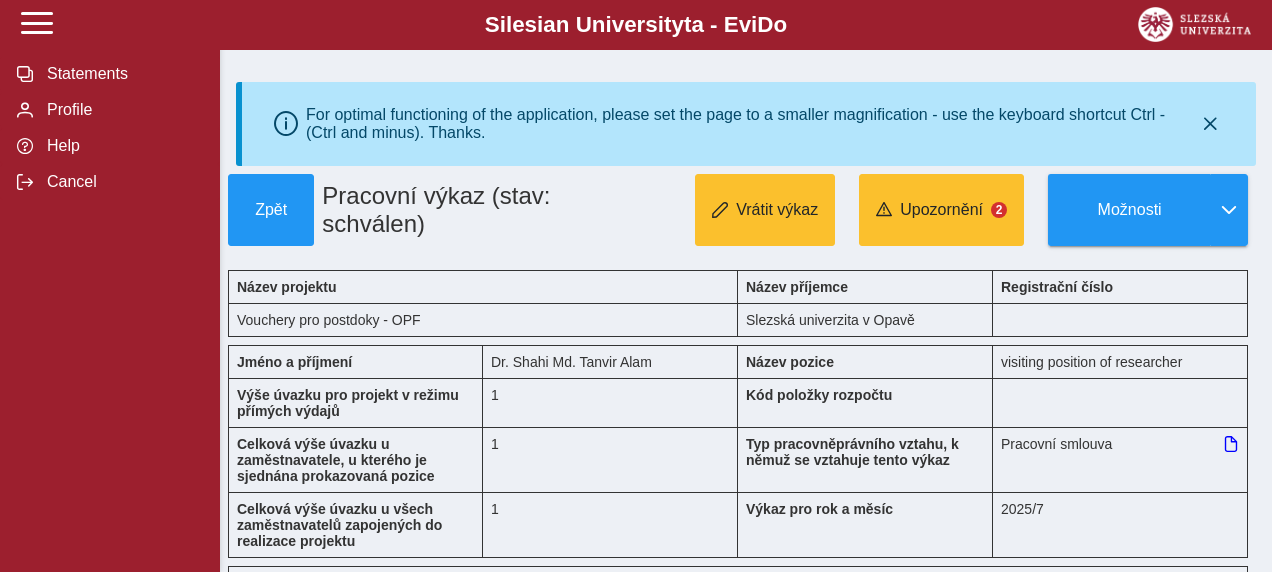 type 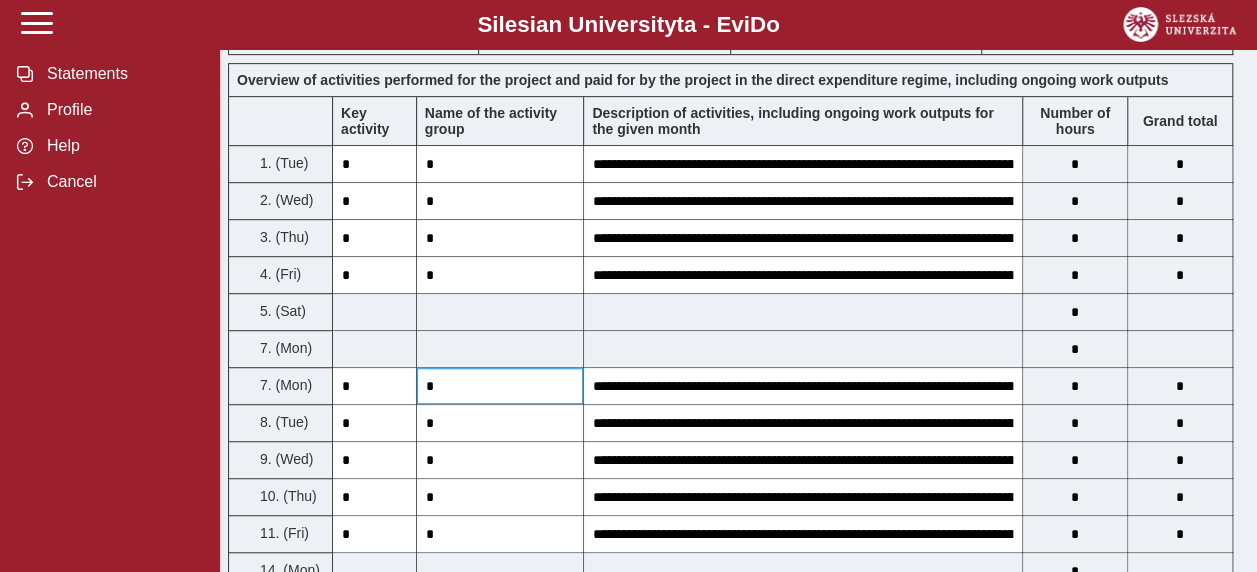 scroll, scrollTop: 175, scrollLeft: 0, axis: vertical 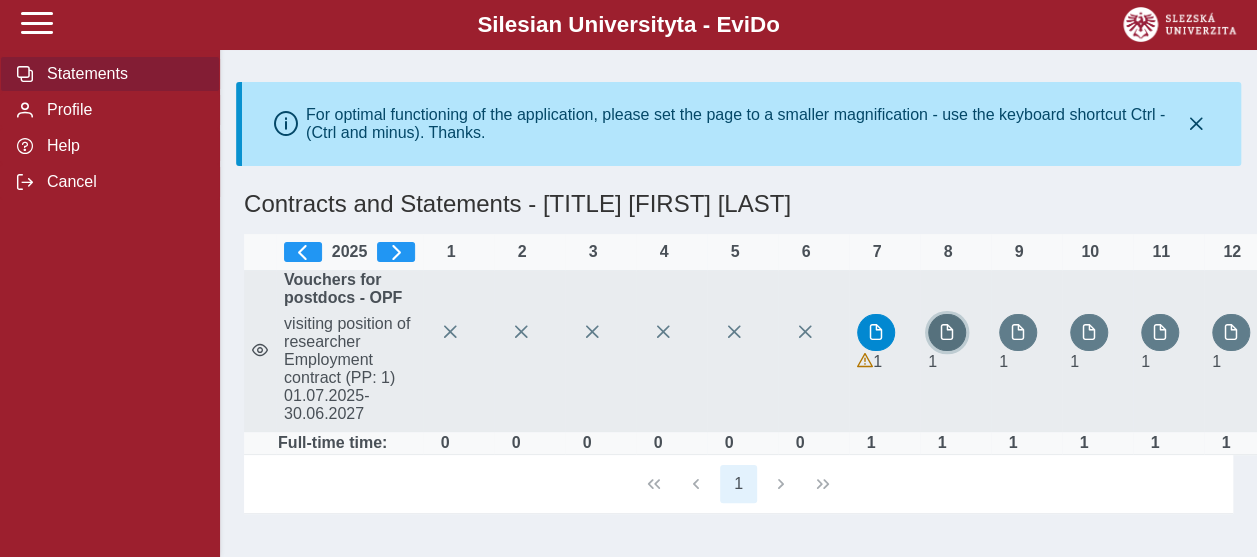 click at bounding box center (947, 332) 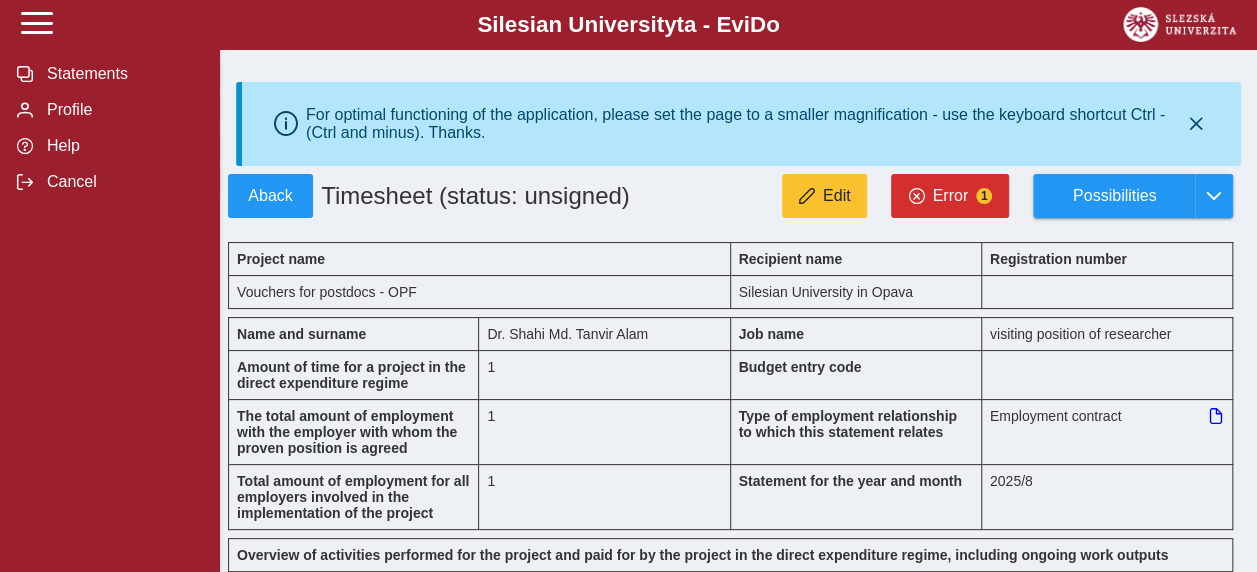 type 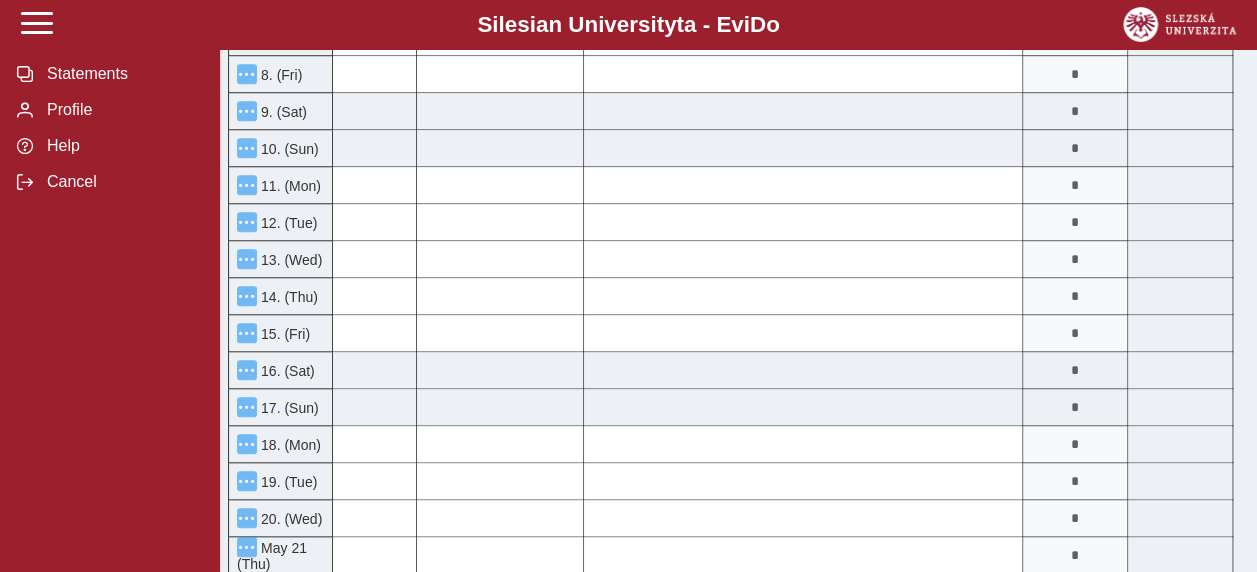 scroll, scrollTop: 813, scrollLeft: 0, axis: vertical 